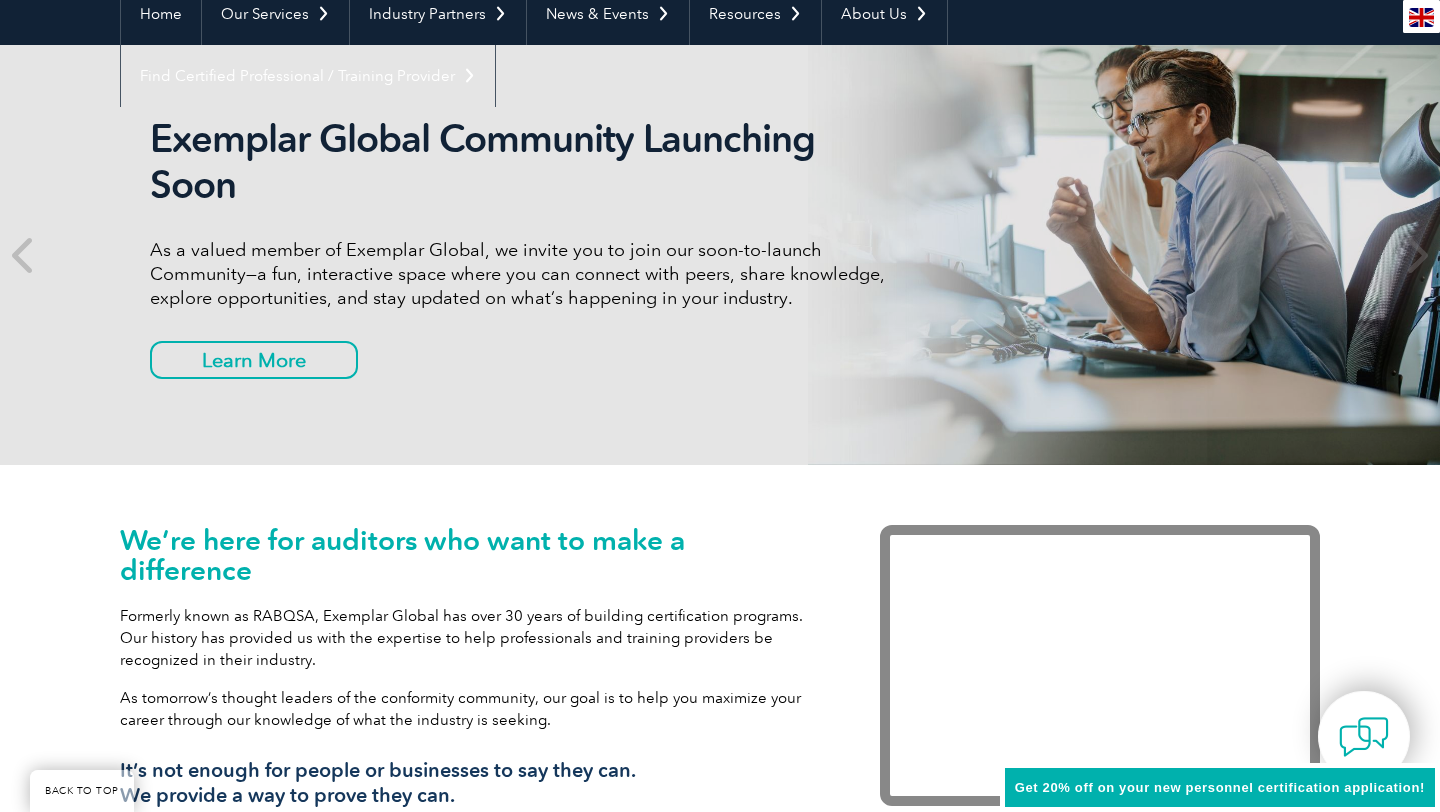 scroll, scrollTop: 0, scrollLeft: 0, axis: both 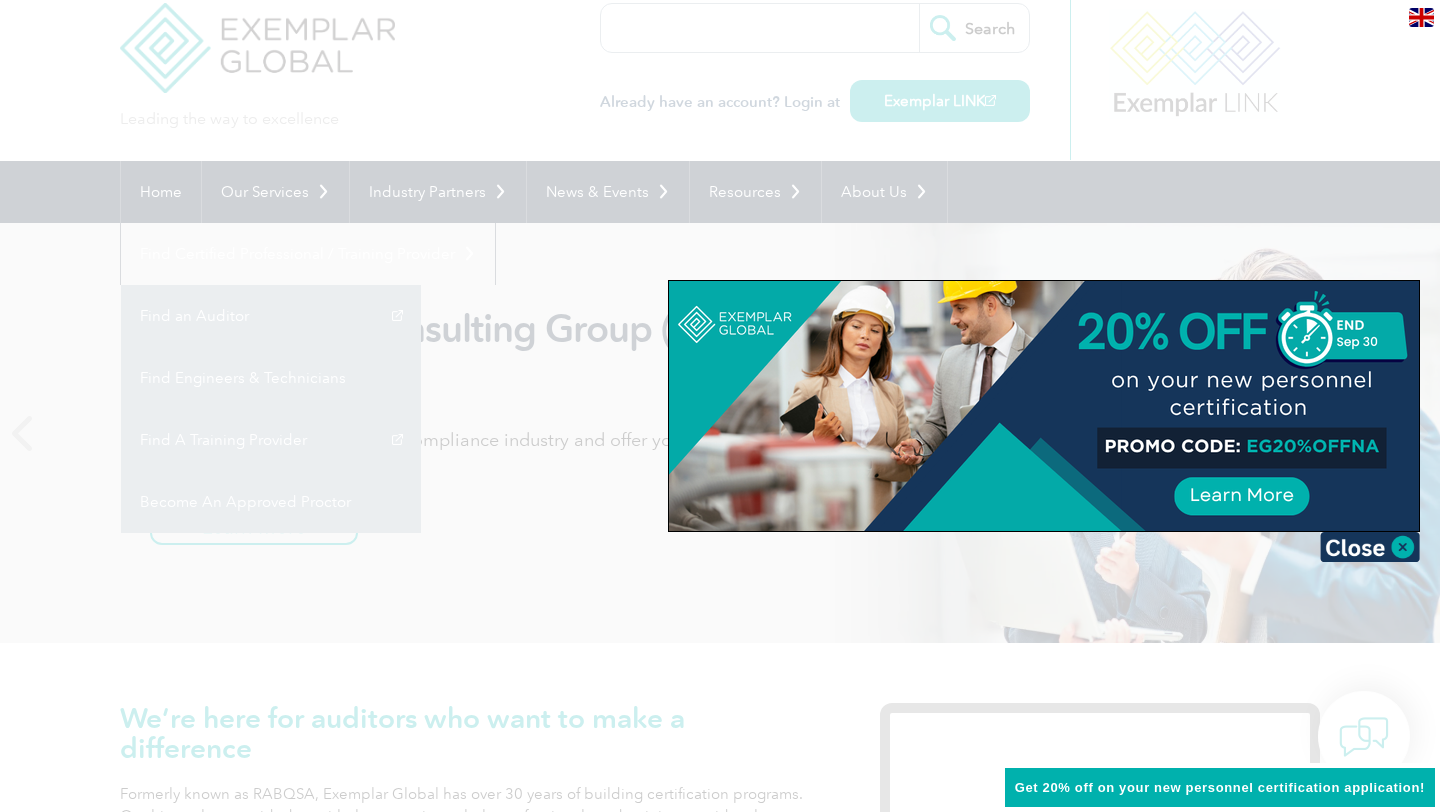 drag, startPoint x: 1376, startPoint y: 450, endPoint x: 1260, endPoint y: 446, distance: 116.06895 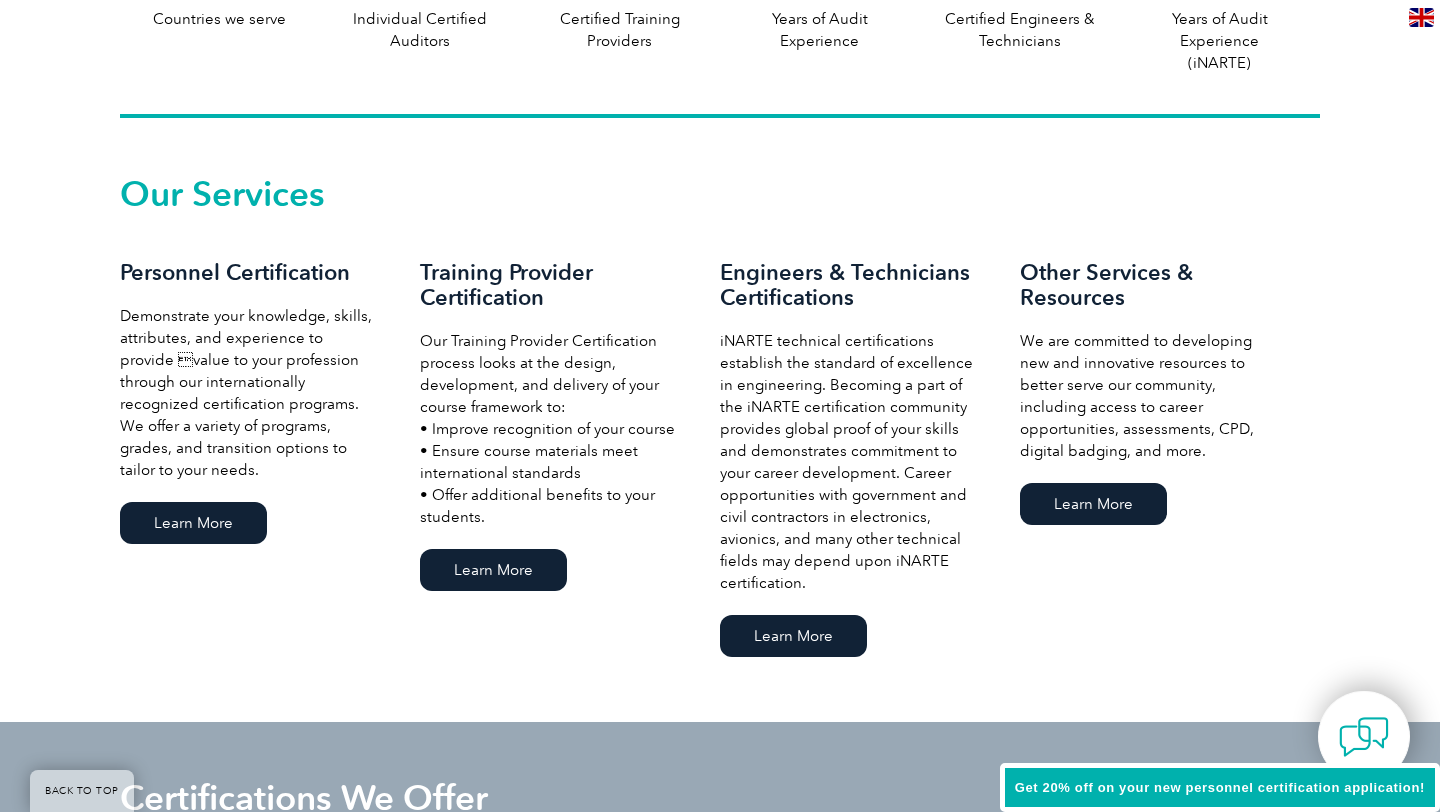 scroll, scrollTop: 1270, scrollLeft: 0, axis: vertical 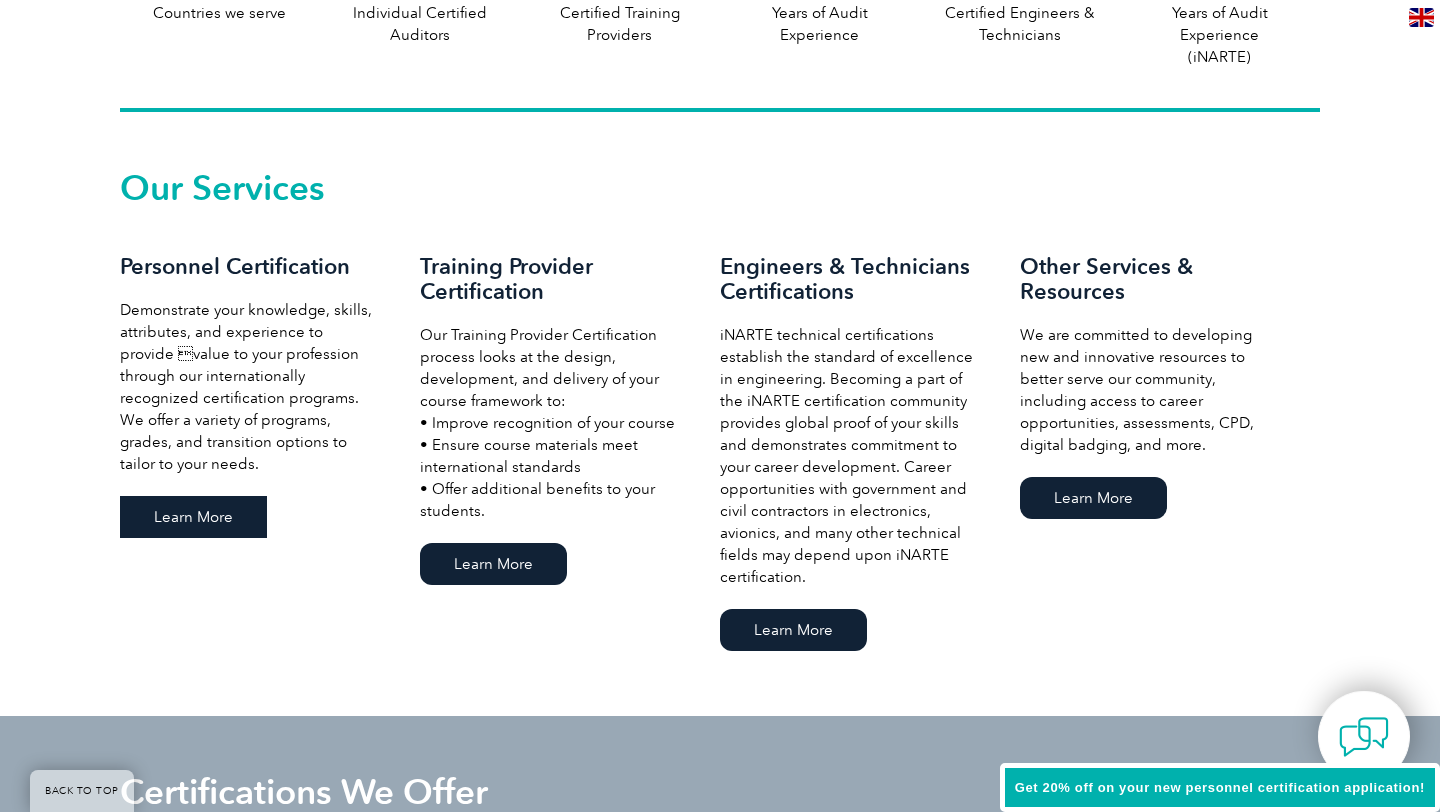 click on "Learn More" at bounding box center [193, 517] 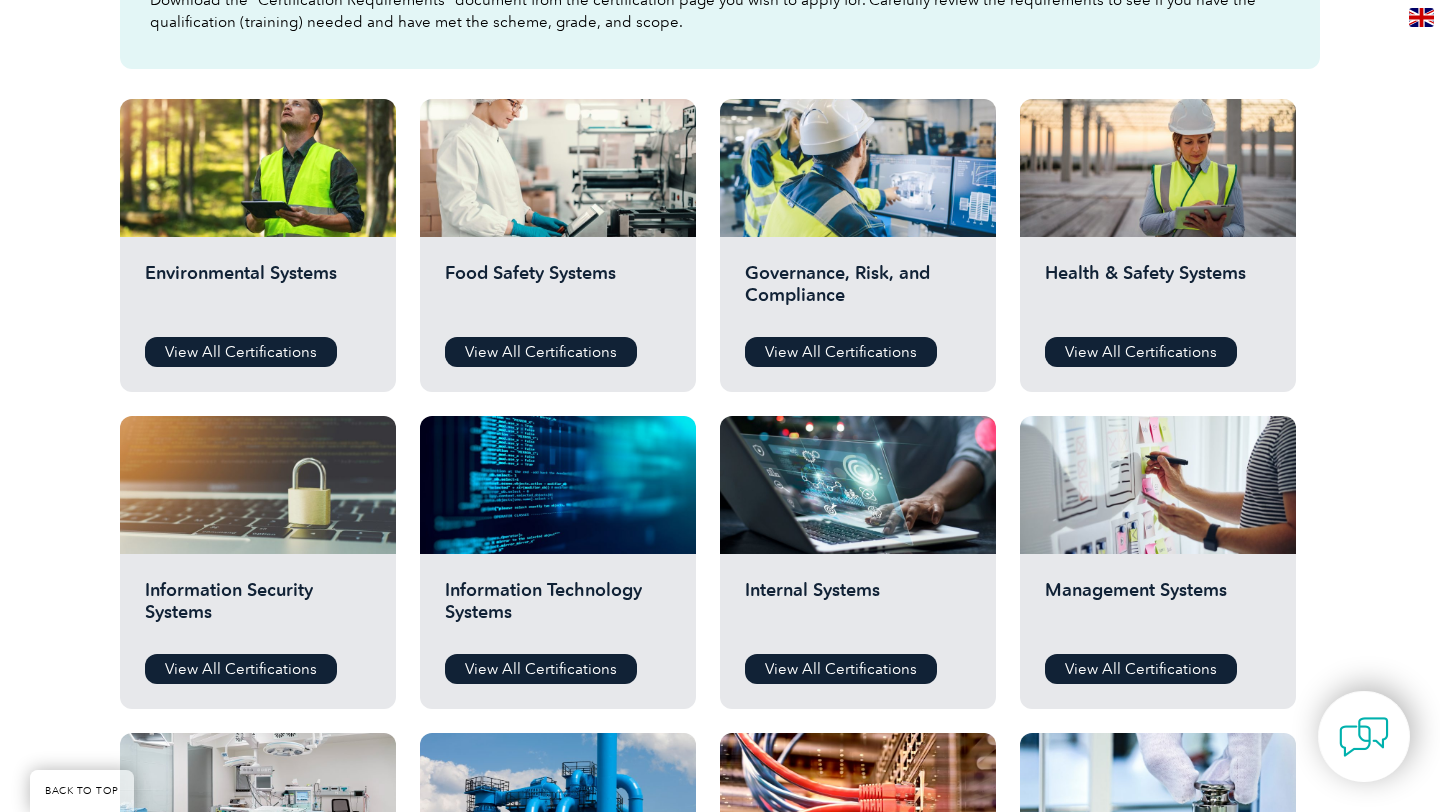 scroll, scrollTop: 644, scrollLeft: 0, axis: vertical 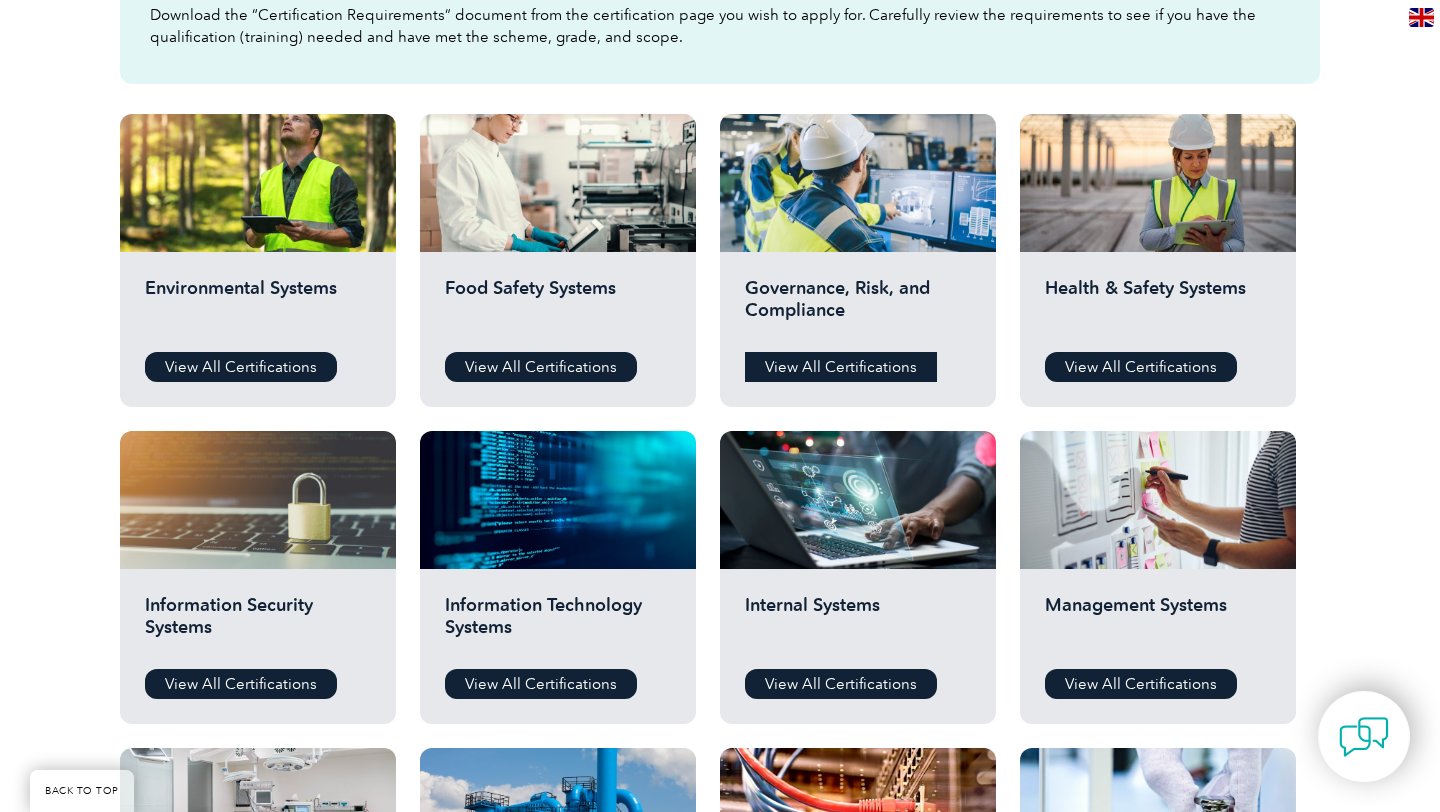 click on "View All Certifications" at bounding box center (841, 367) 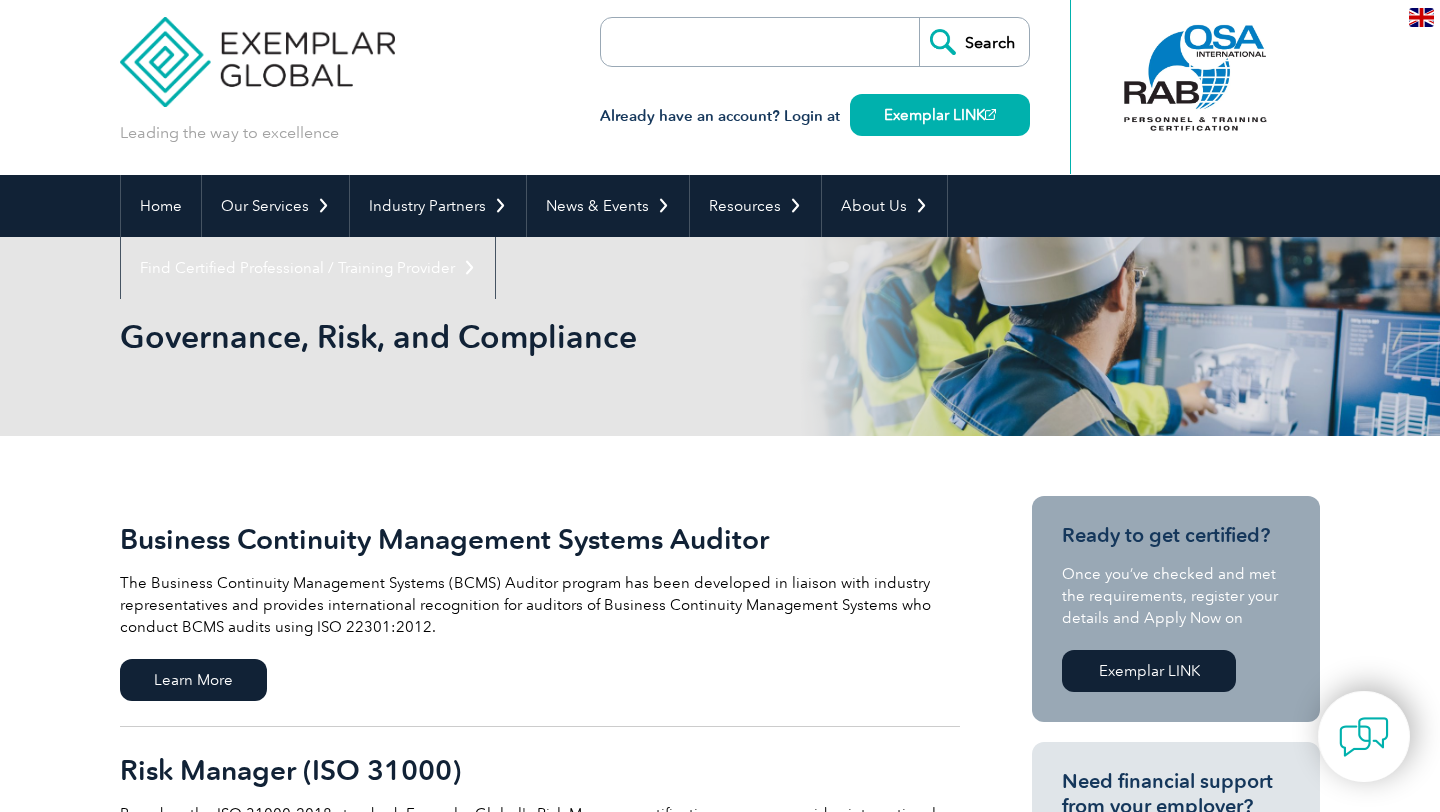 scroll, scrollTop: 0, scrollLeft: 0, axis: both 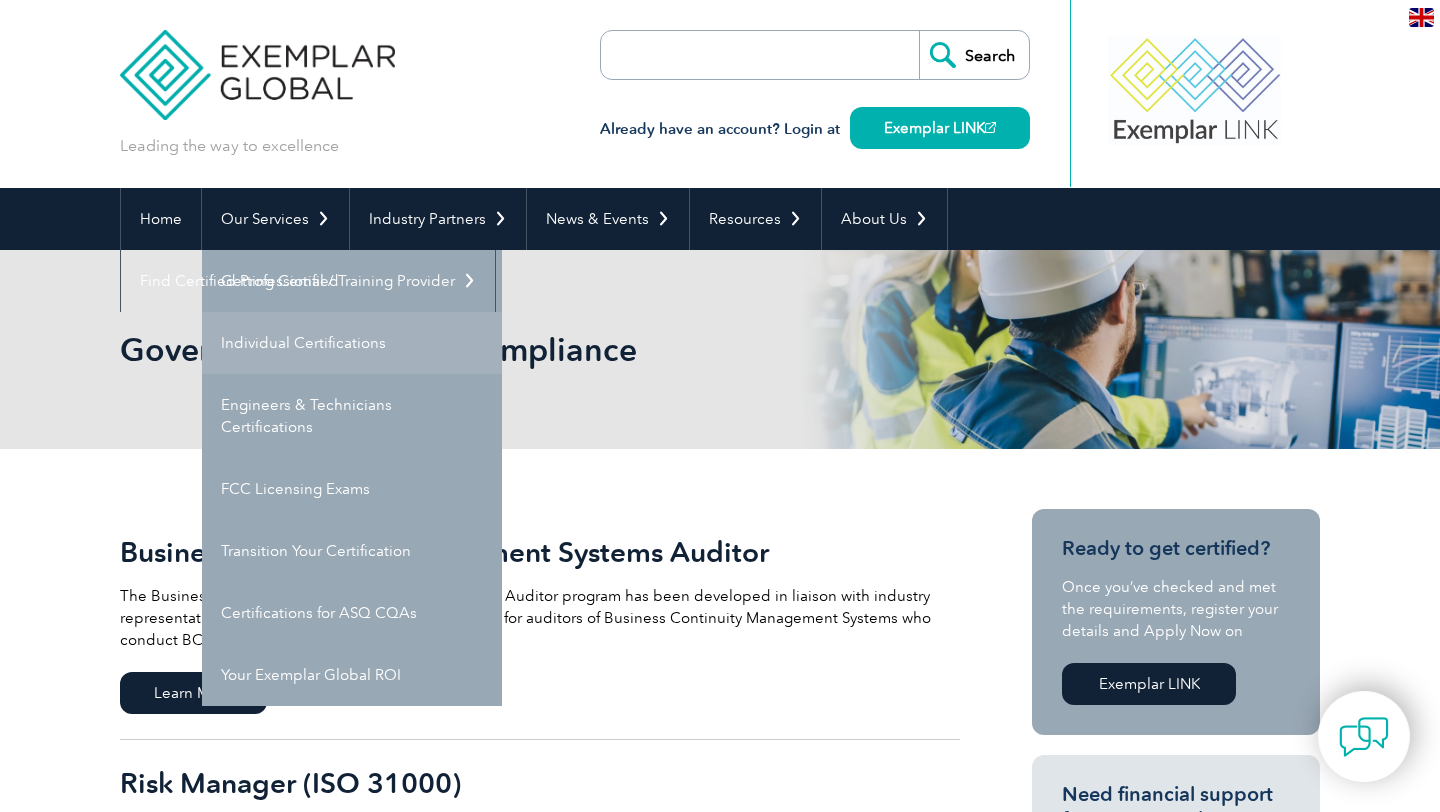 click on "Individual Certifications" at bounding box center [352, 343] 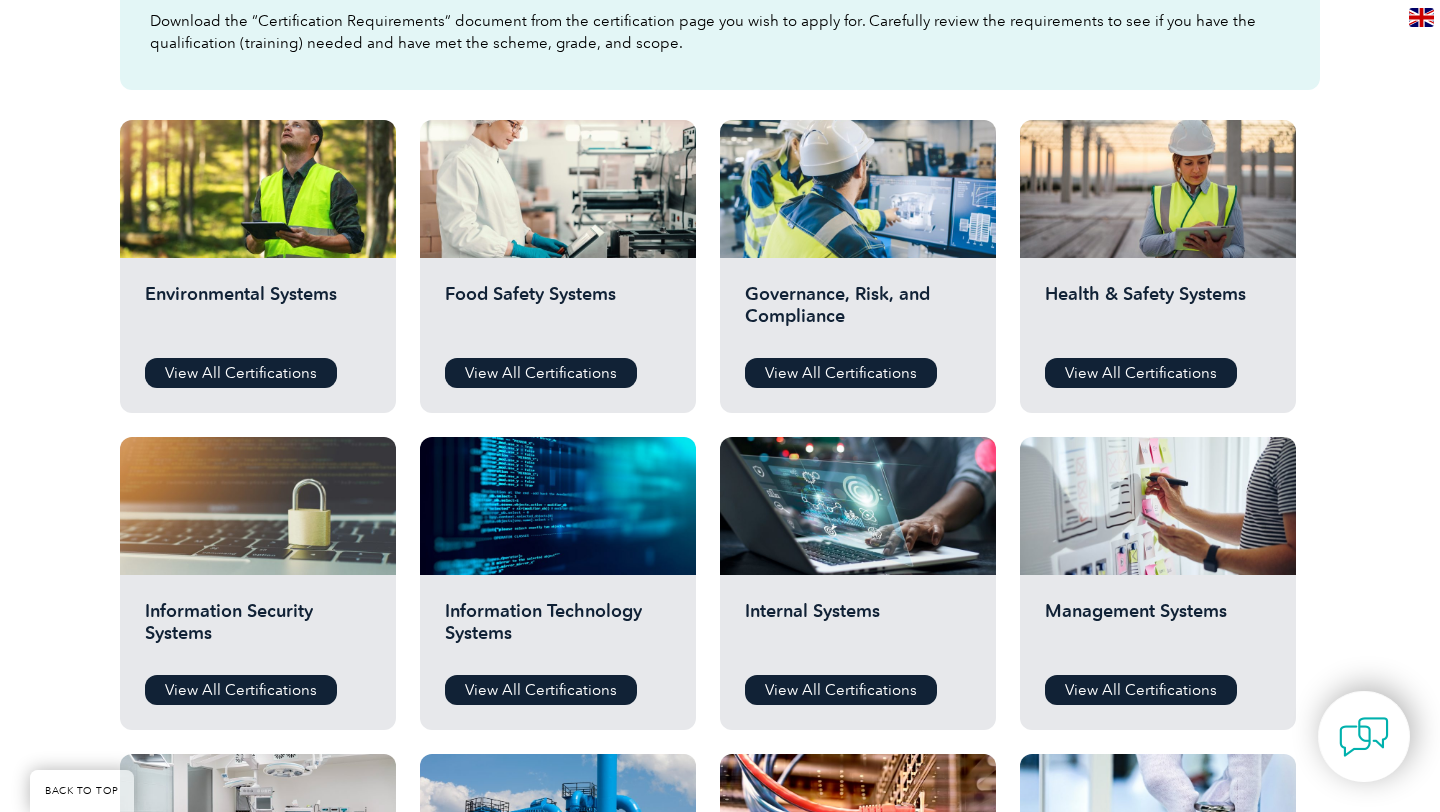 scroll, scrollTop: 642, scrollLeft: 0, axis: vertical 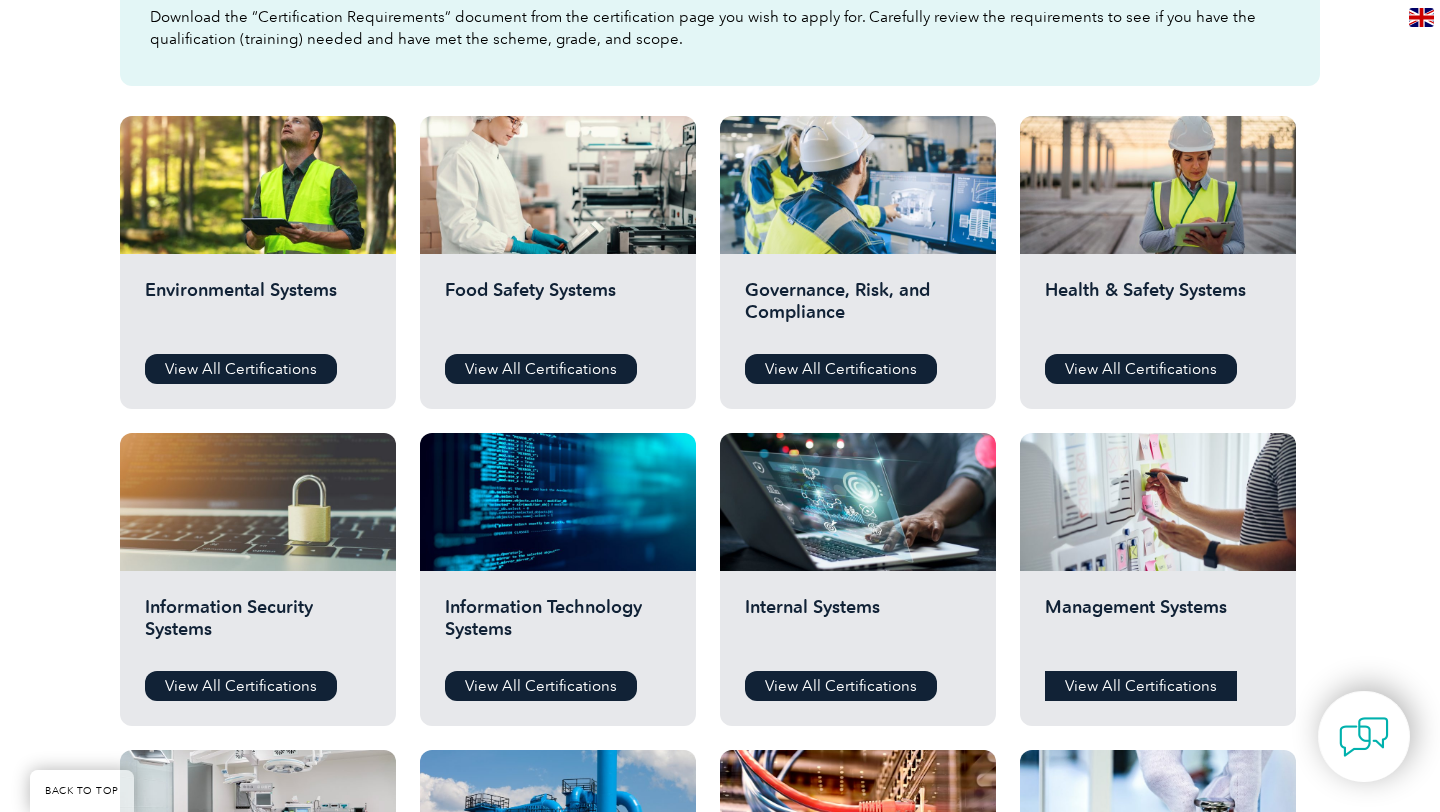click on "View All Certifications" at bounding box center (1141, 686) 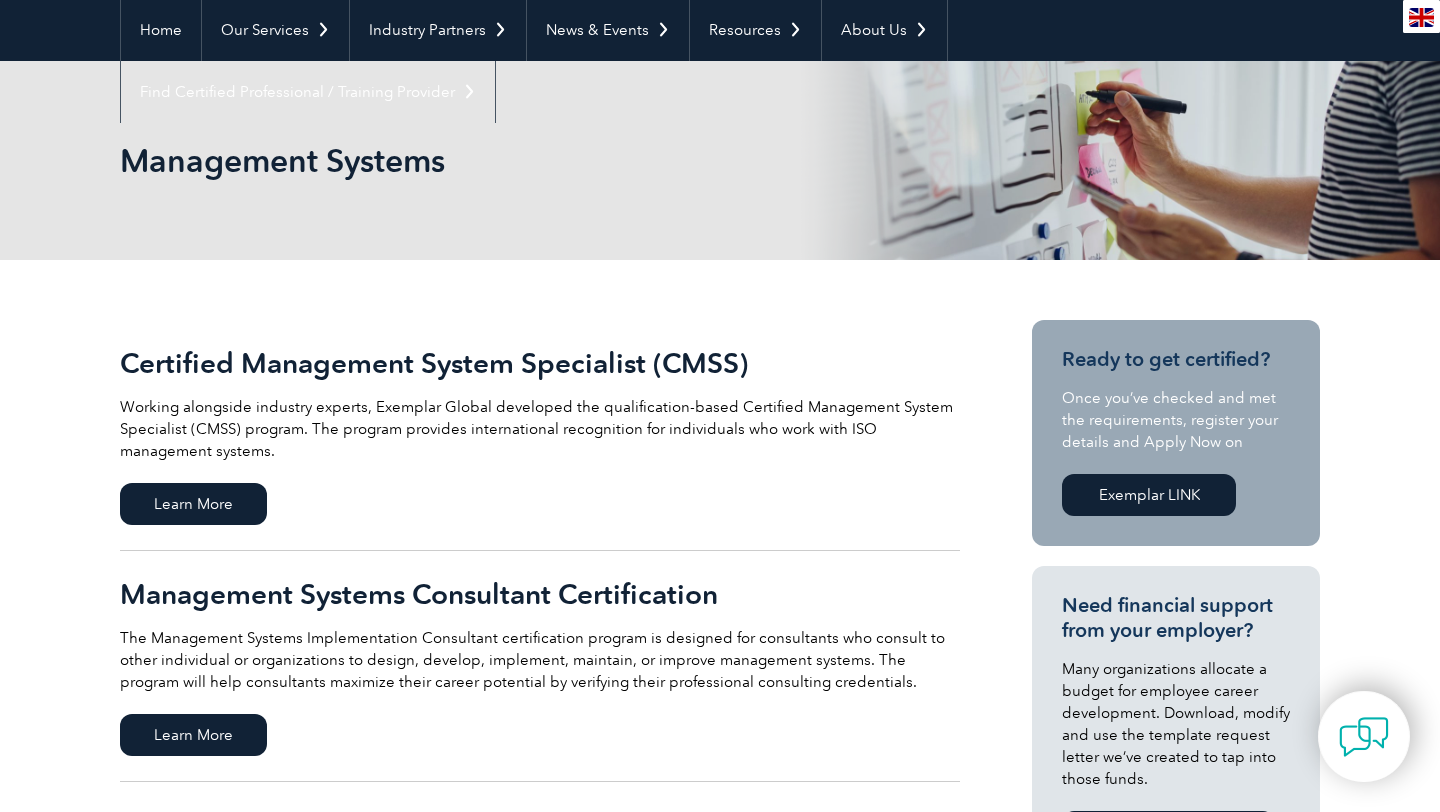 scroll, scrollTop: 0, scrollLeft: 0, axis: both 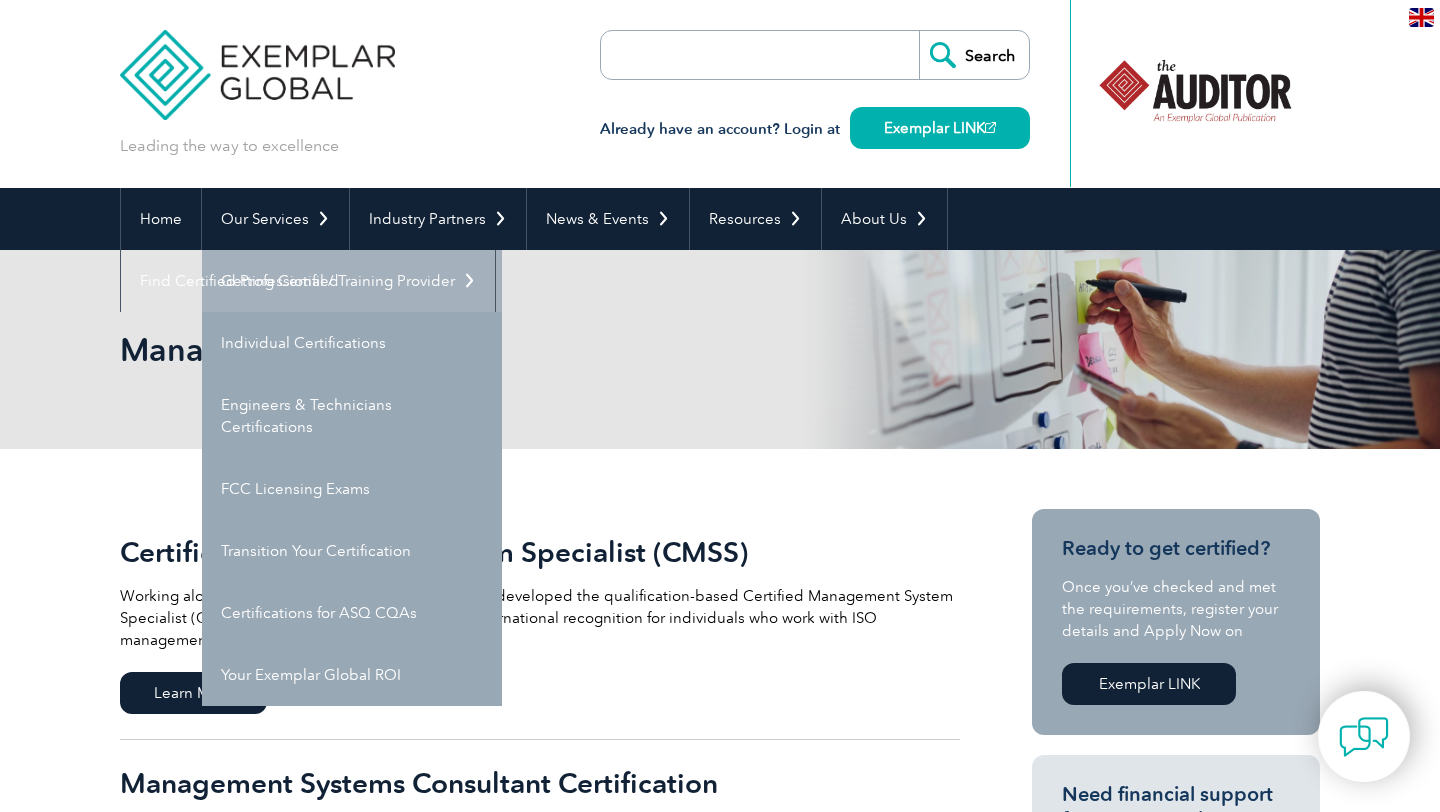 click on "Getting Certified" at bounding box center (352, 281) 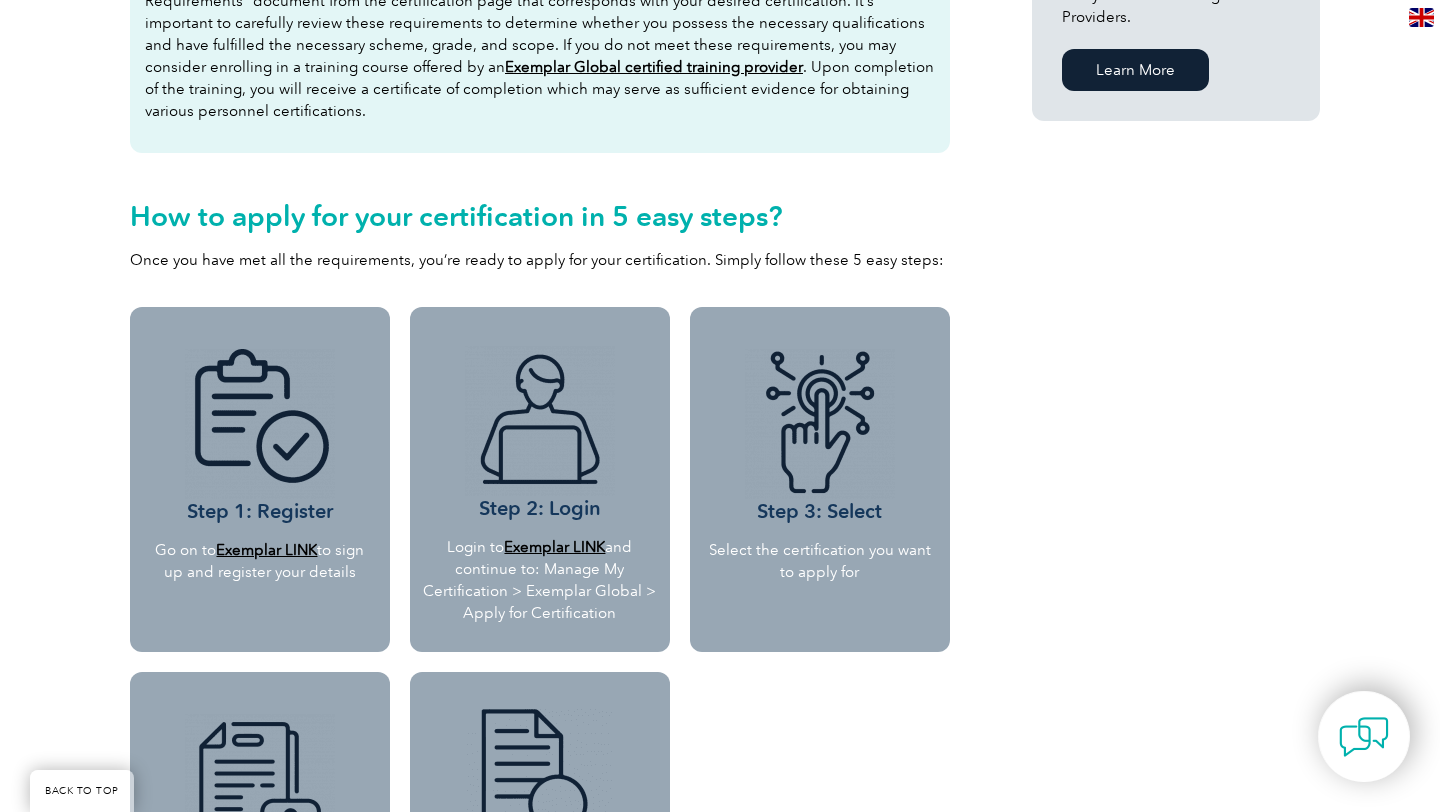 scroll, scrollTop: 1449, scrollLeft: 0, axis: vertical 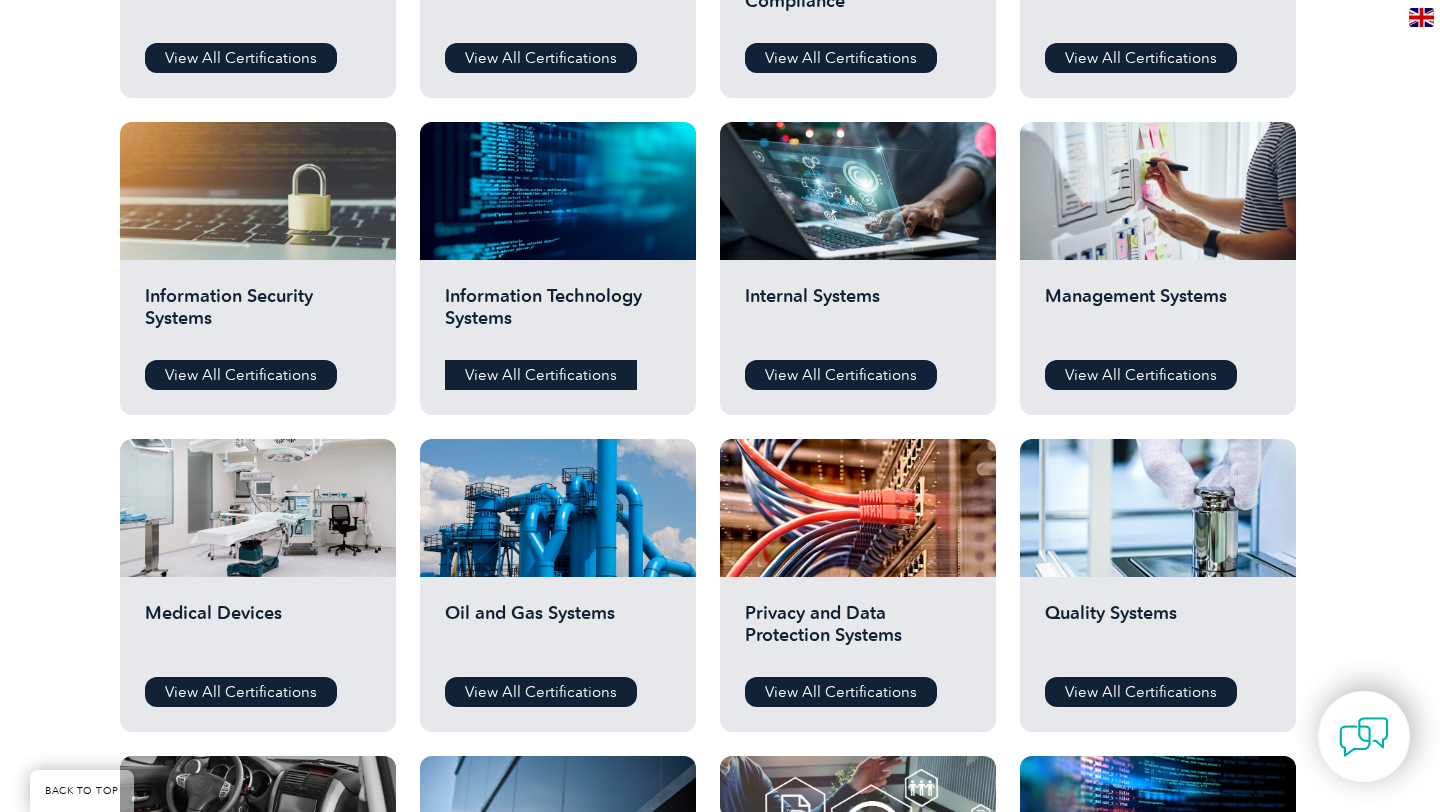 click on "View All Certifications" at bounding box center [541, 375] 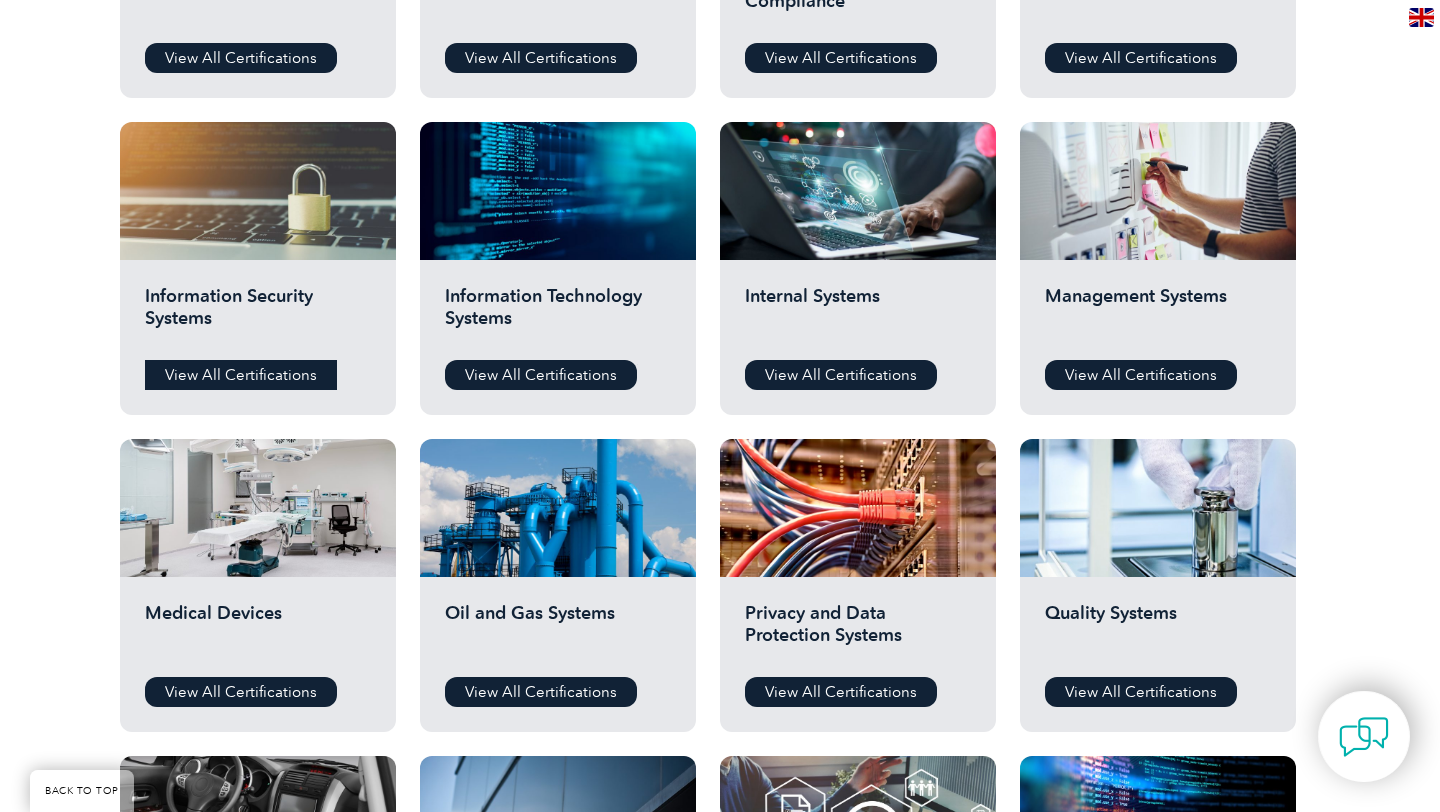 click on "View All Certifications" at bounding box center [241, 375] 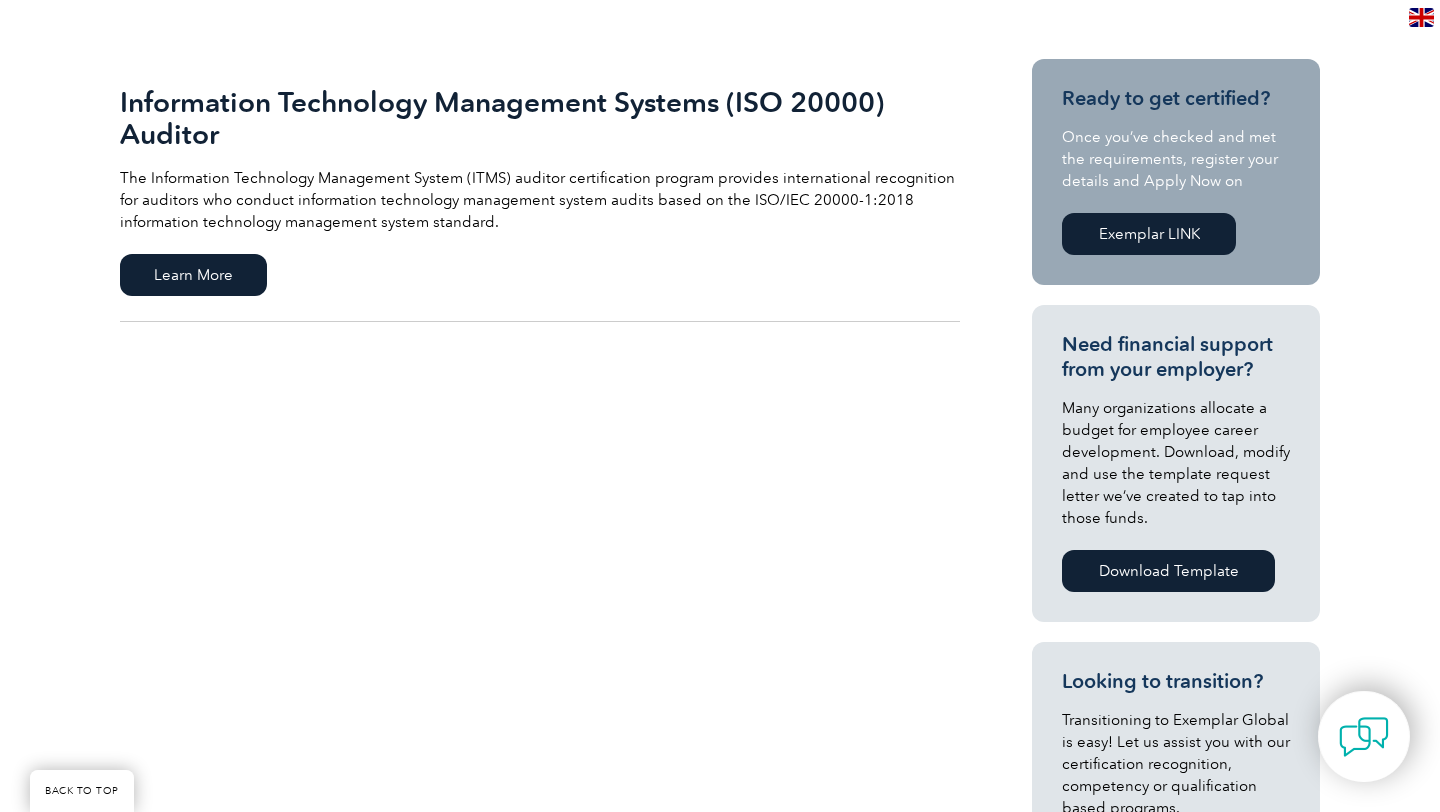 scroll, scrollTop: 430, scrollLeft: 0, axis: vertical 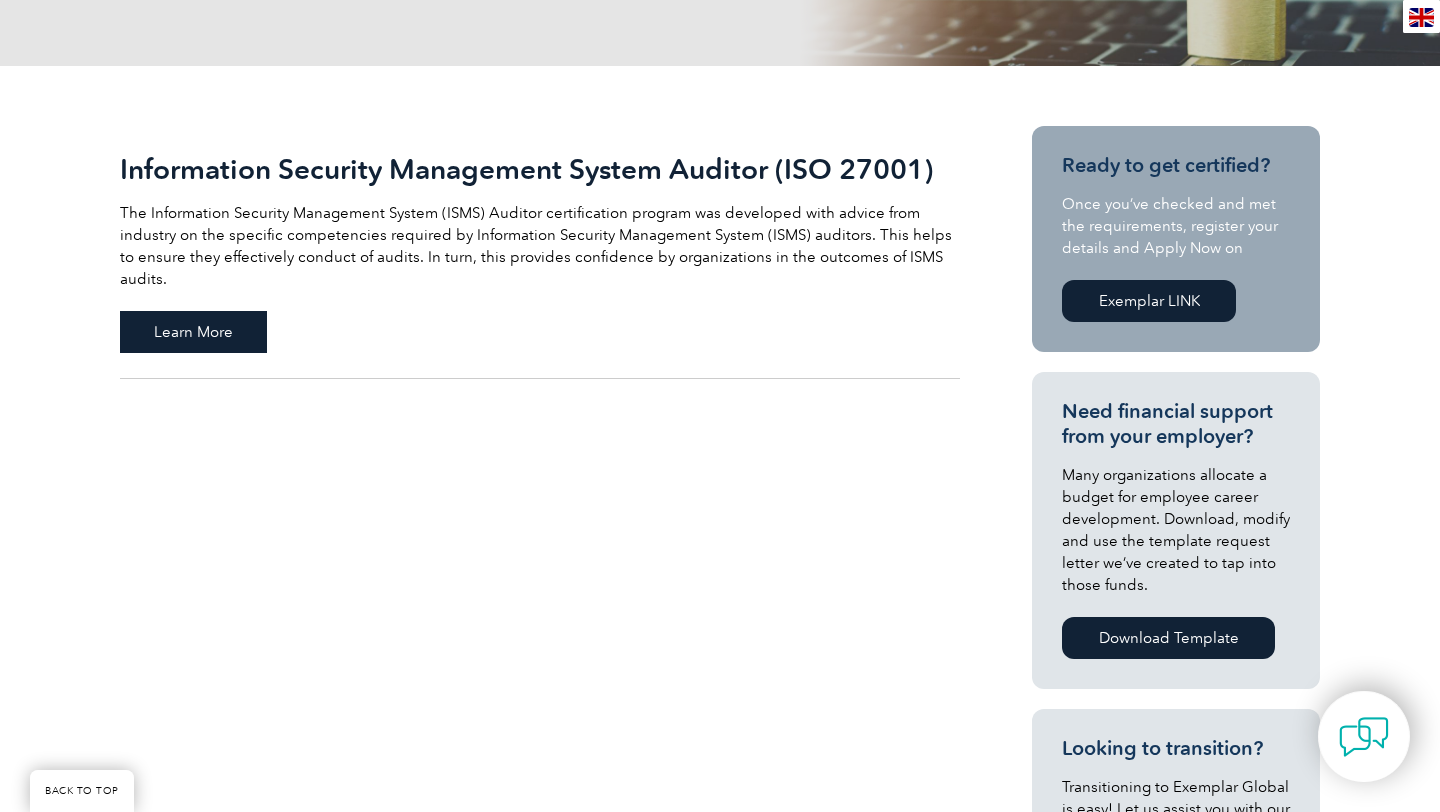 click on "Learn More" at bounding box center (193, 332) 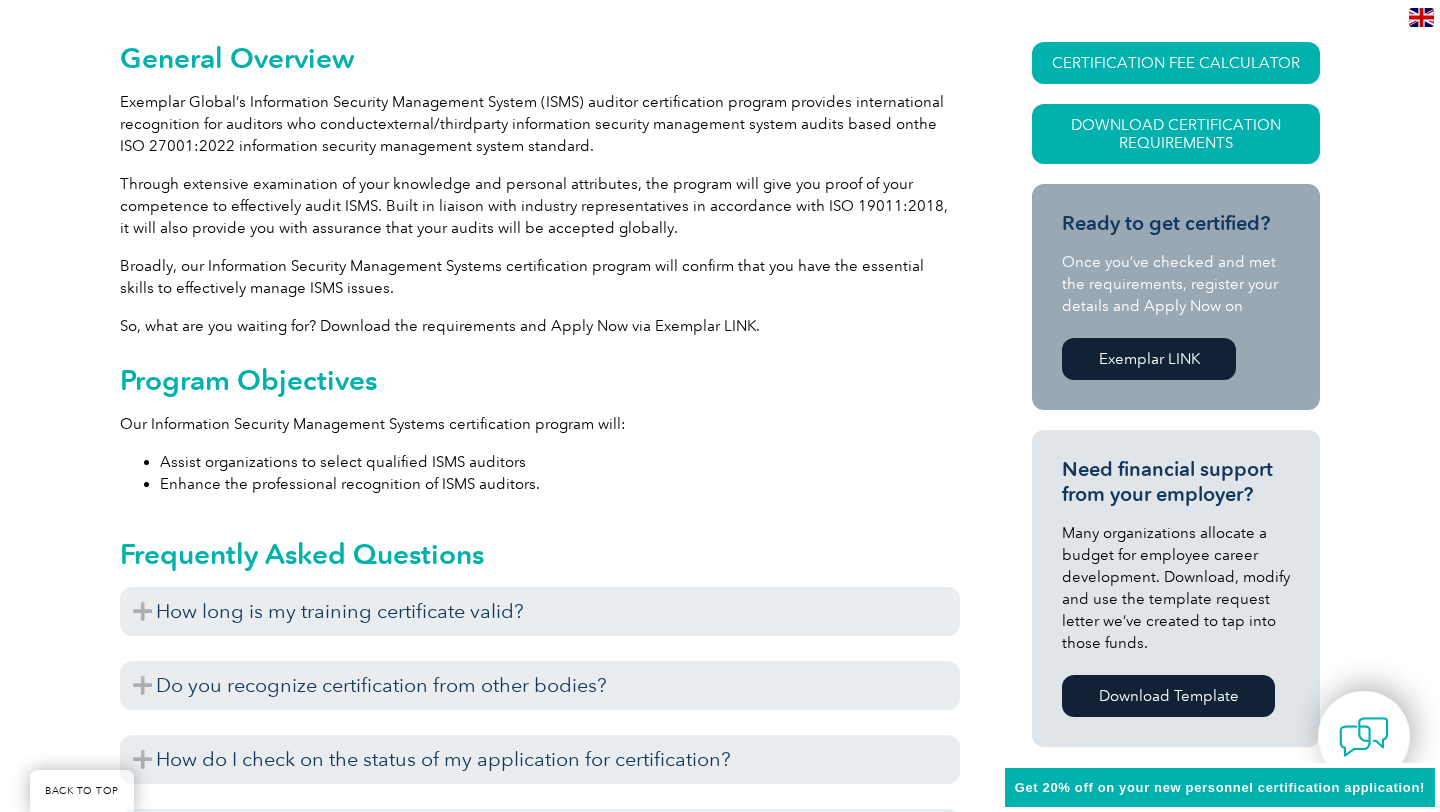 scroll, scrollTop: 514, scrollLeft: 0, axis: vertical 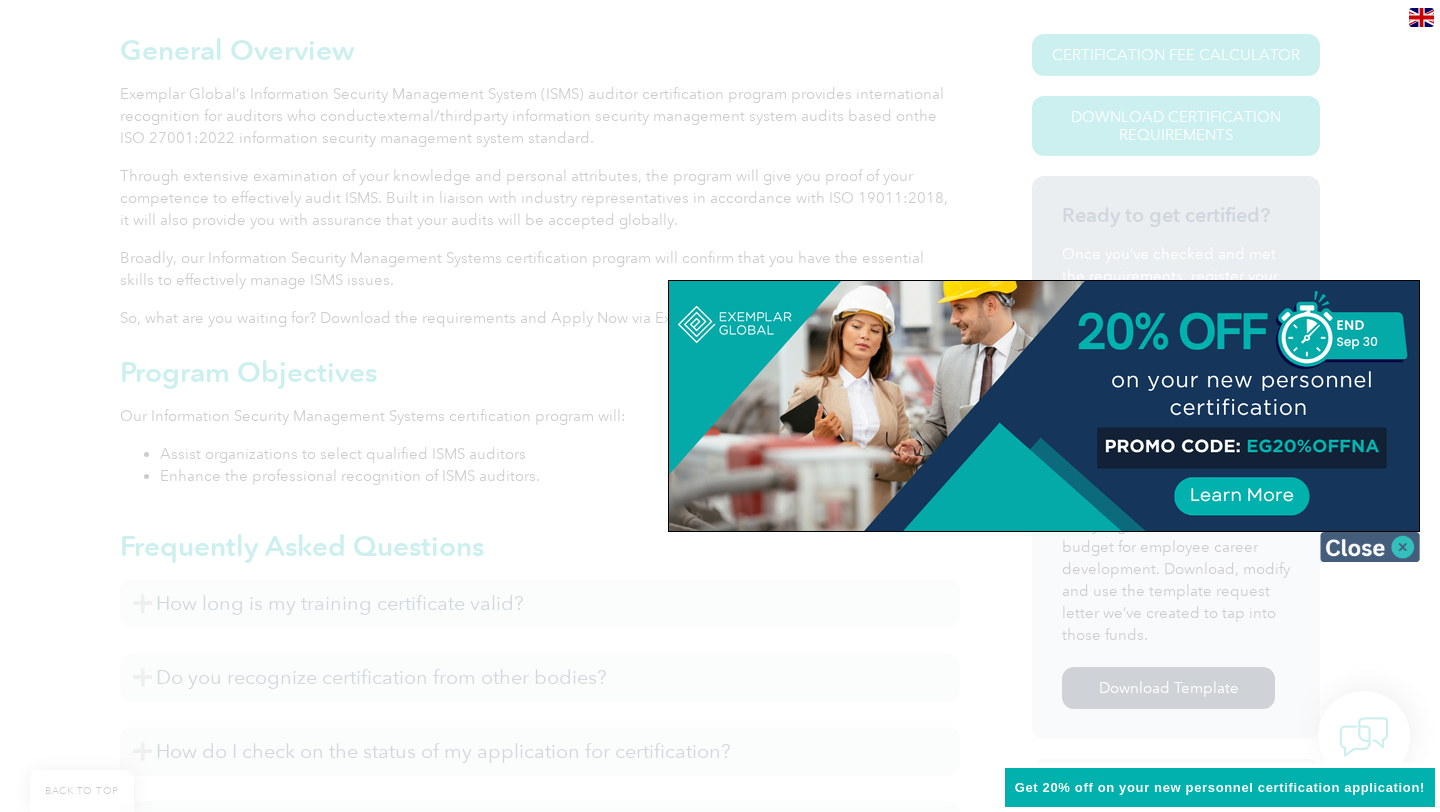 click at bounding box center [1370, 547] 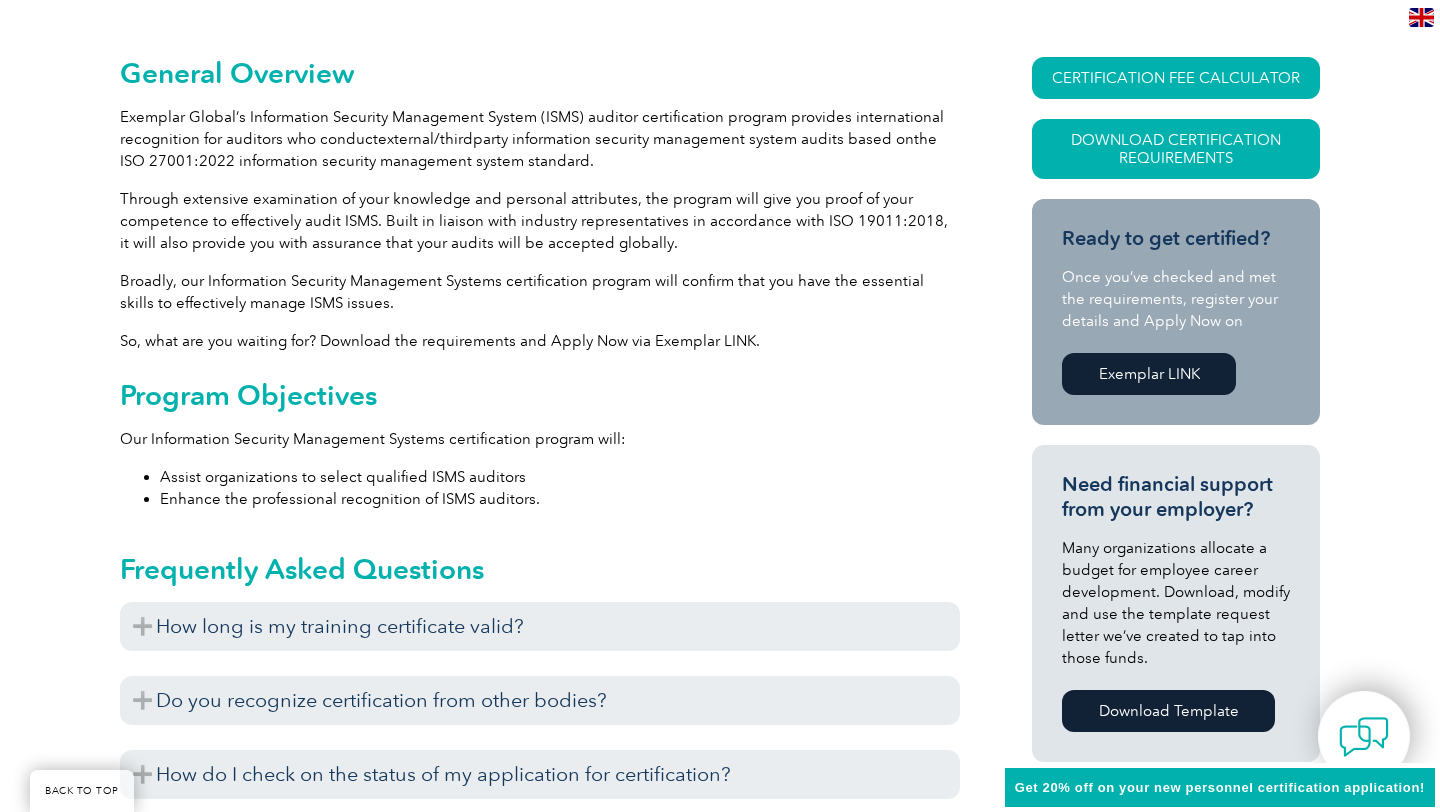scroll, scrollTop: 399, scrollLeft: 0, axis: vertical 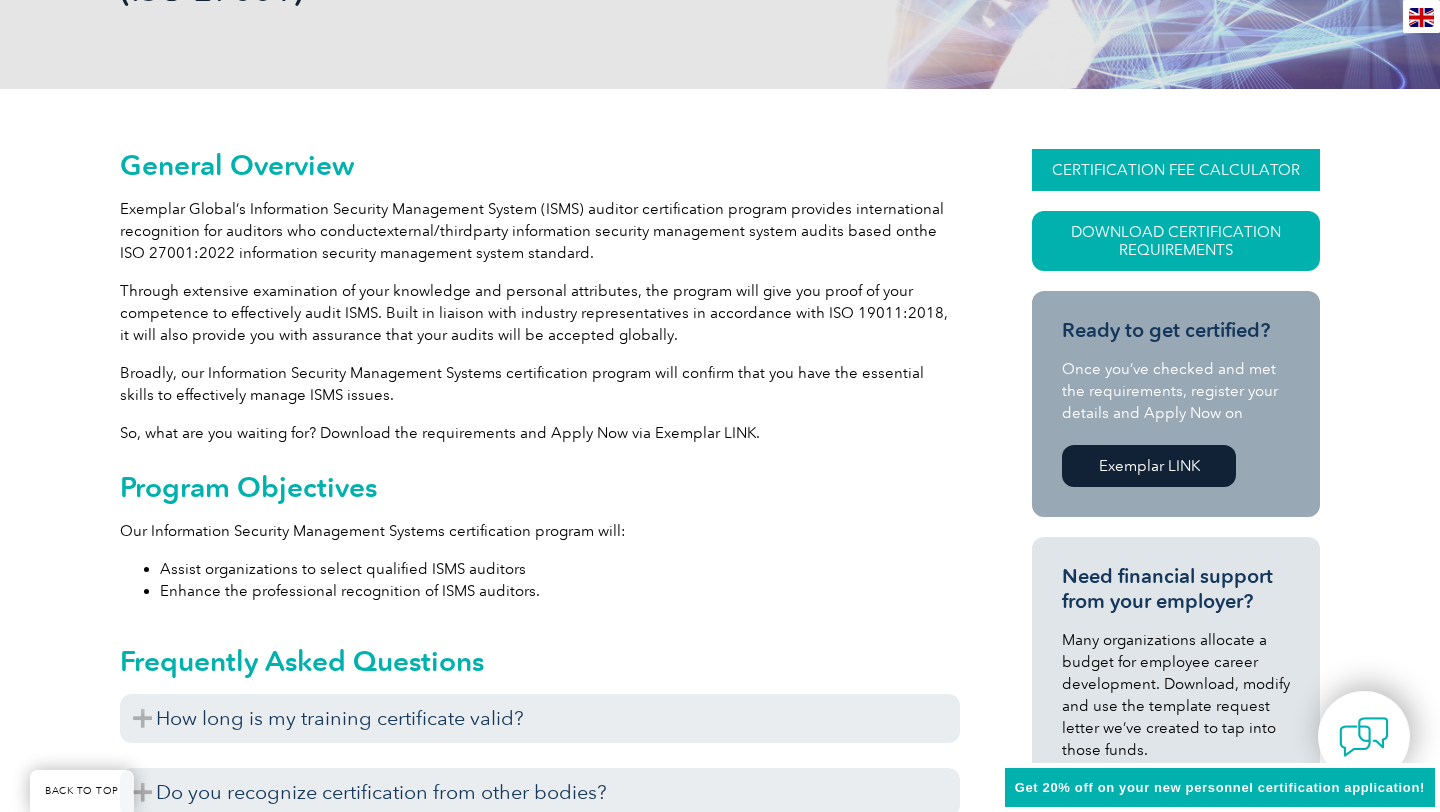 click on "CERTIFICATION FEE CALCULATOR" at bounding box center (1176, 170) 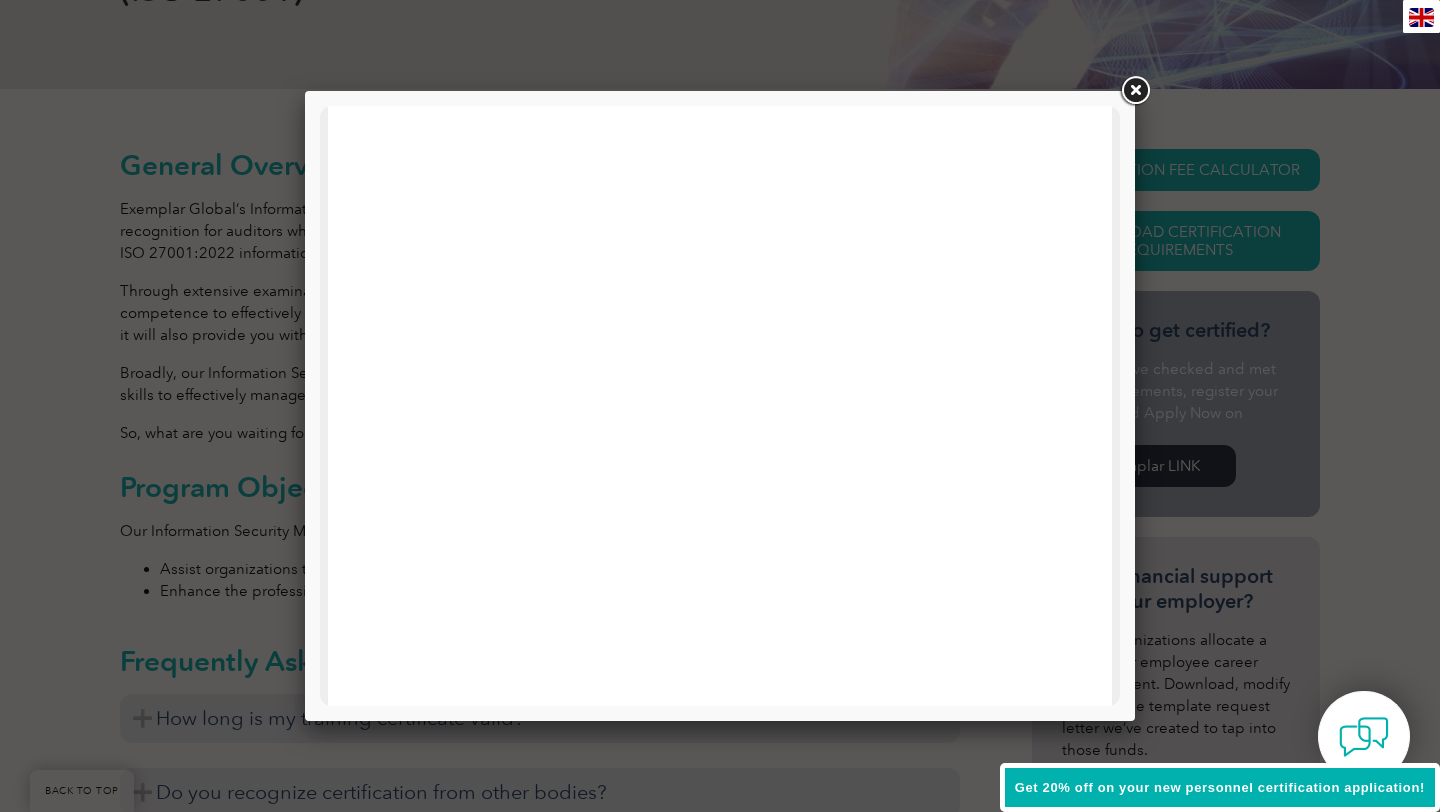 scroll, scrollTop: 32, scrollLeft: 0, axis: vertical 